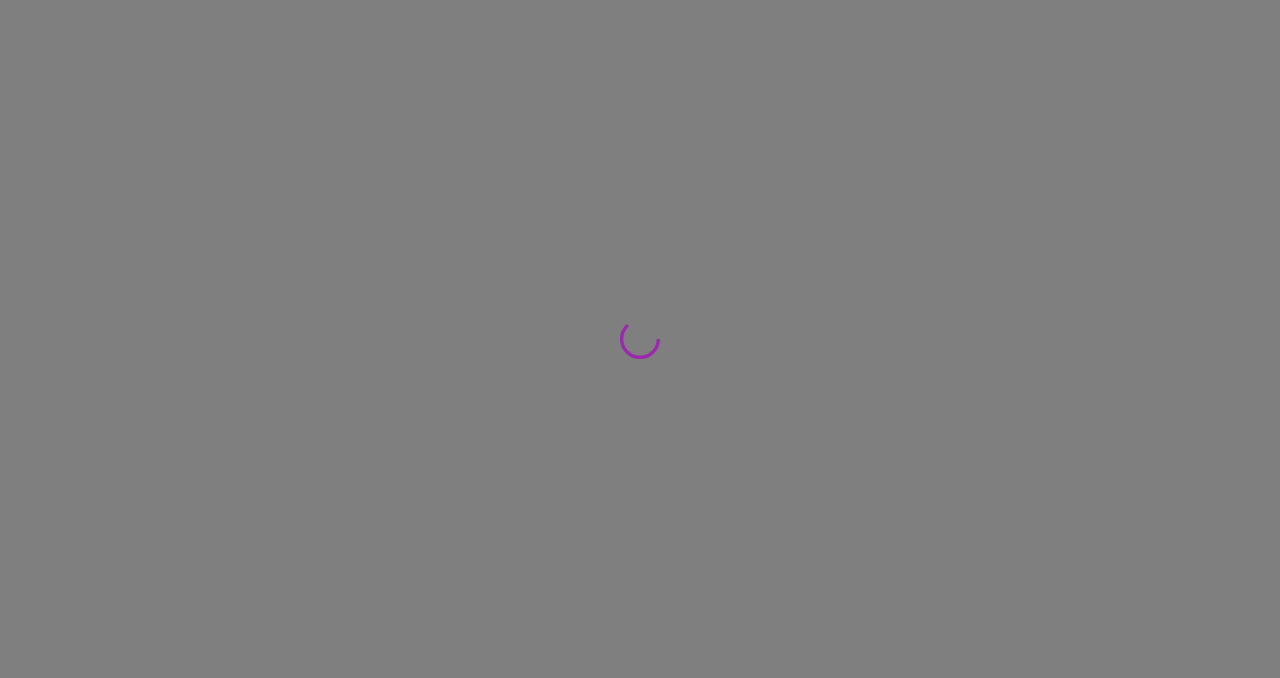scroll, scrollTop: 0, scrollLeft: 0, axis: both 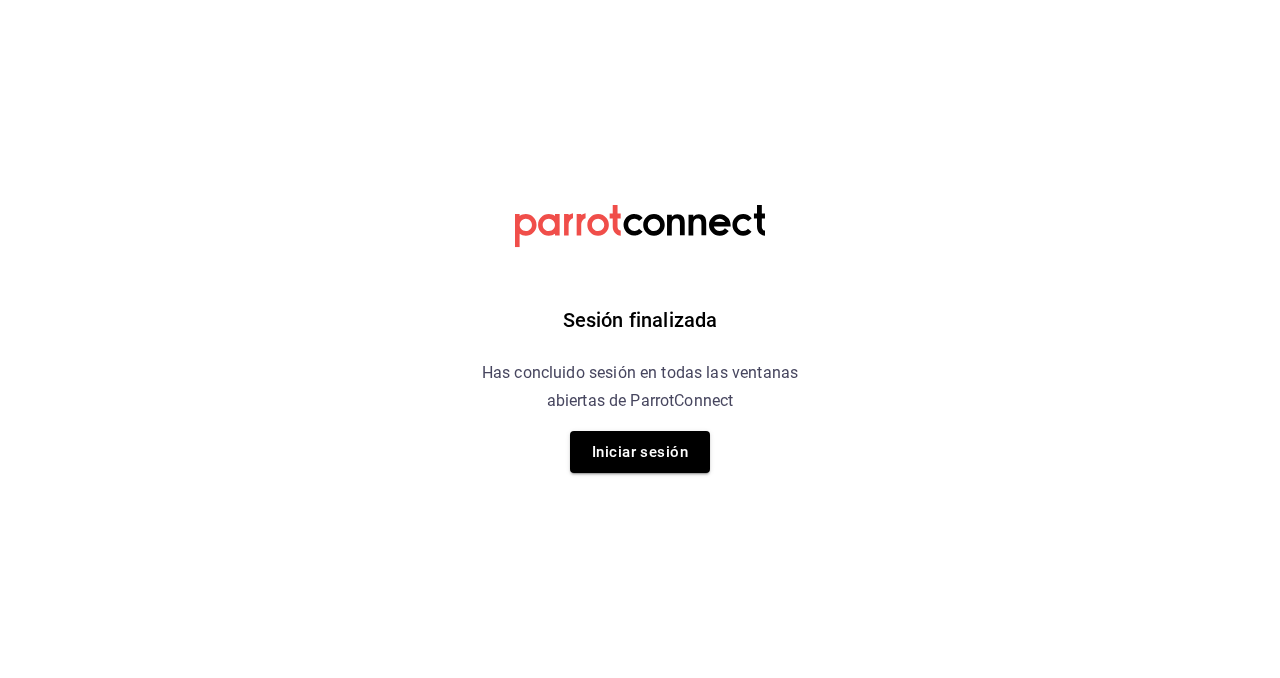 click on "Iniciar sesión" at bounding box center (640, 452) 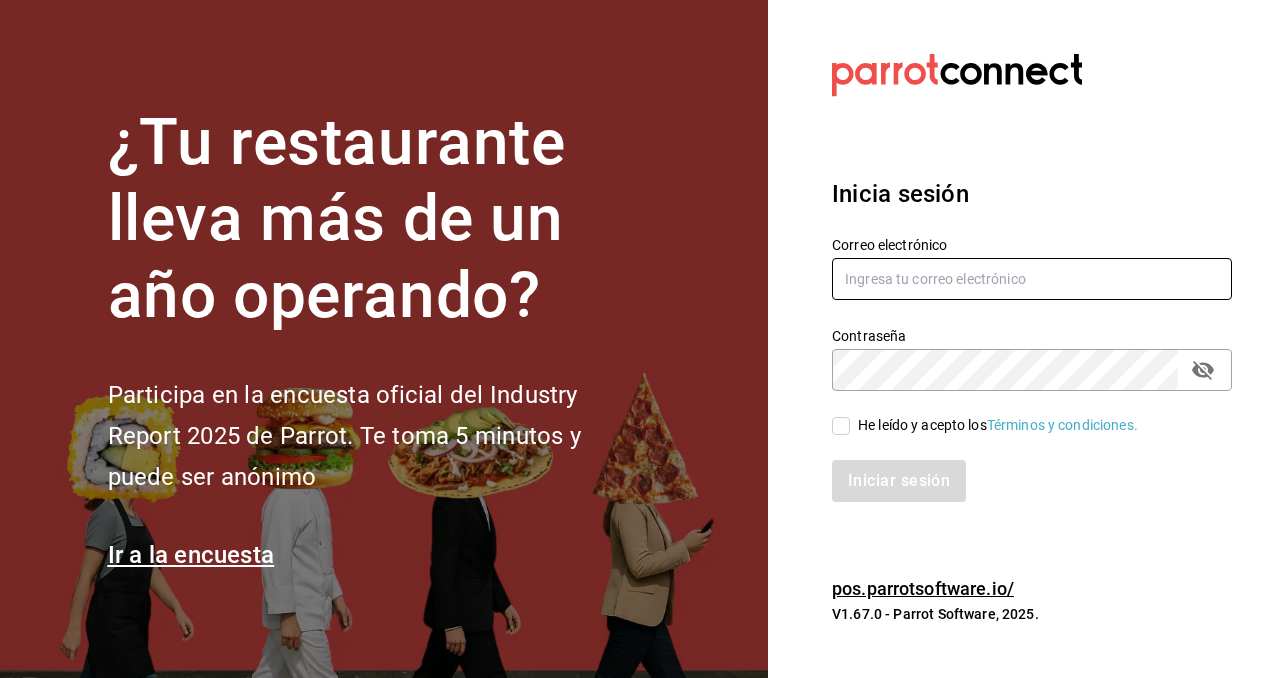 type on "[EMAIL]" 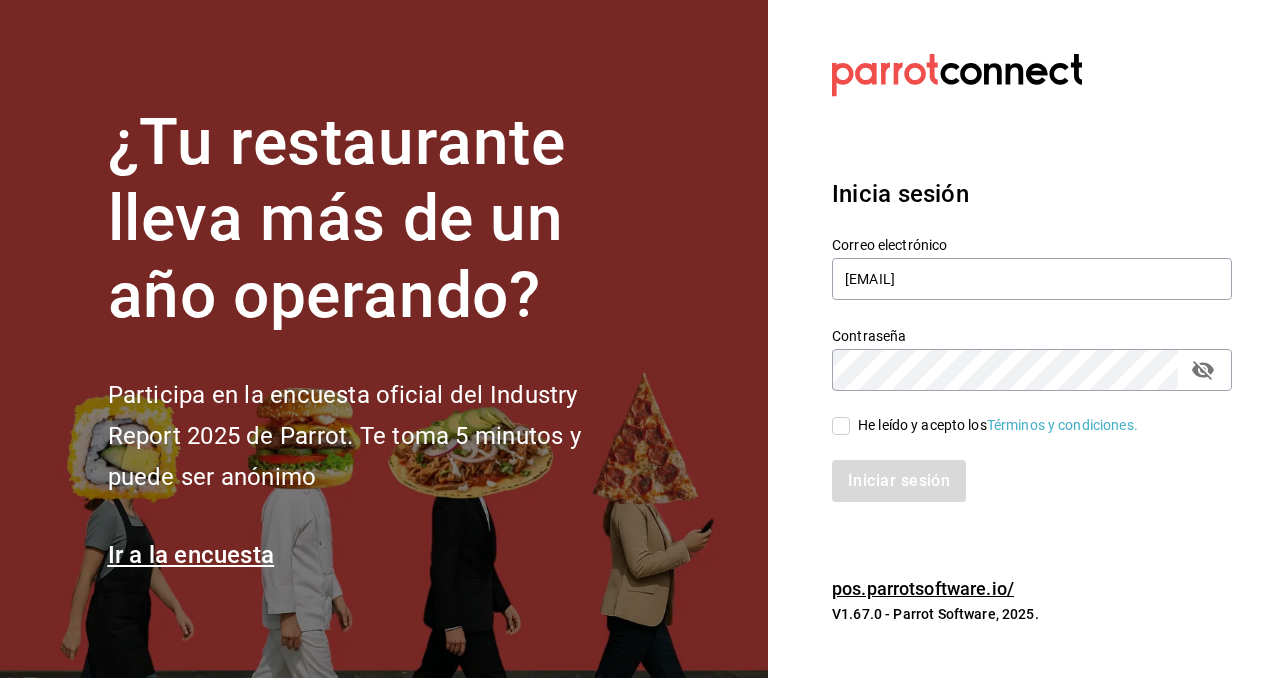 click on "He leído y acepto los  Términos y condiciones." at bounding box center [841, 426] 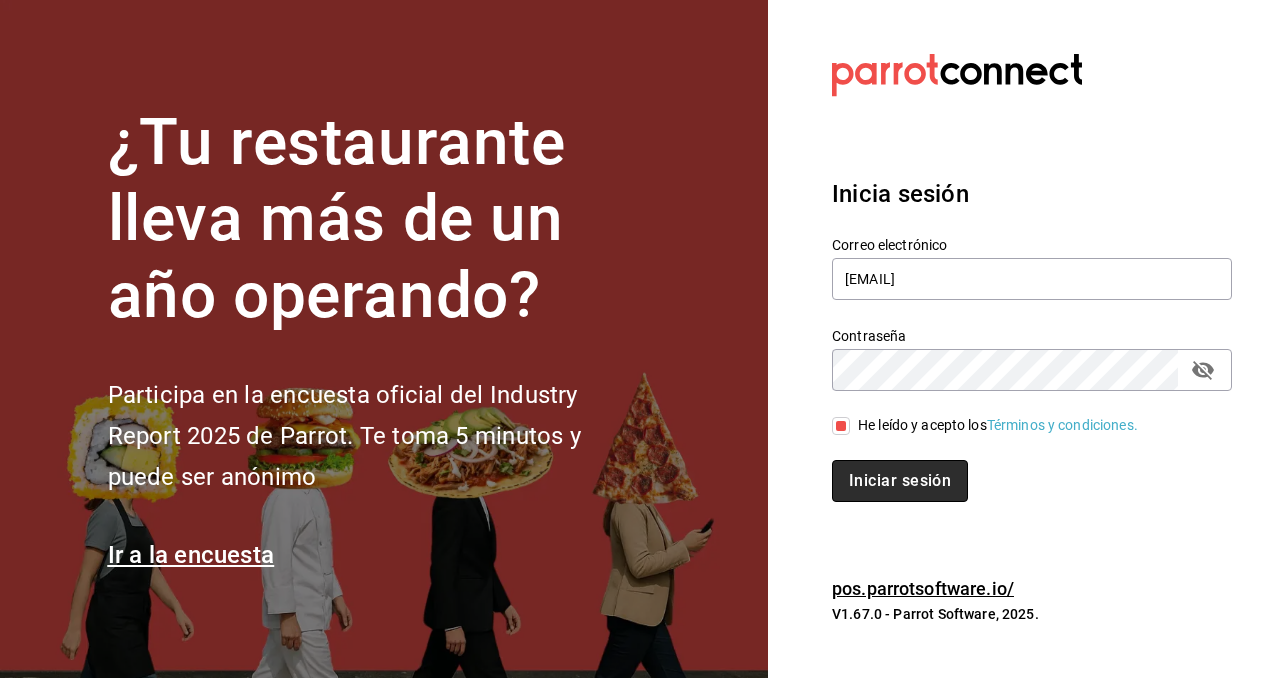 click on "Iniciar sesión" at bounding box center [900, 481] 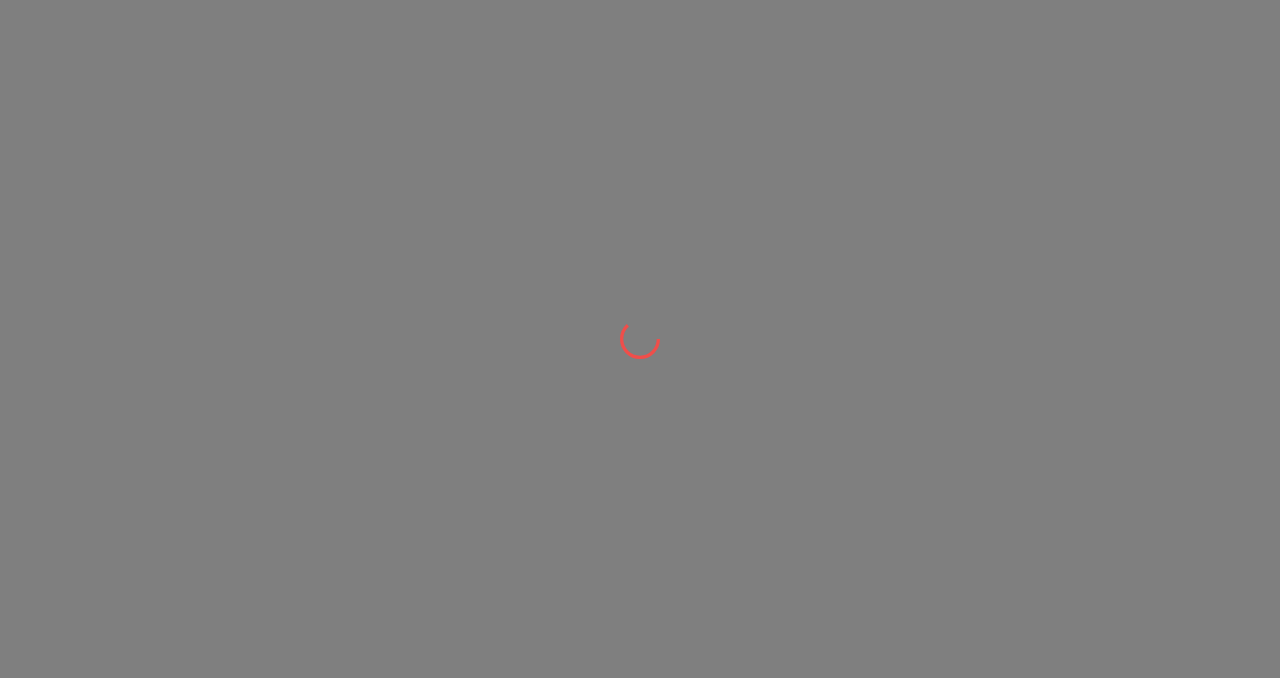 scroll, scrollTop: 0, scrollLeft: 0, axis: both 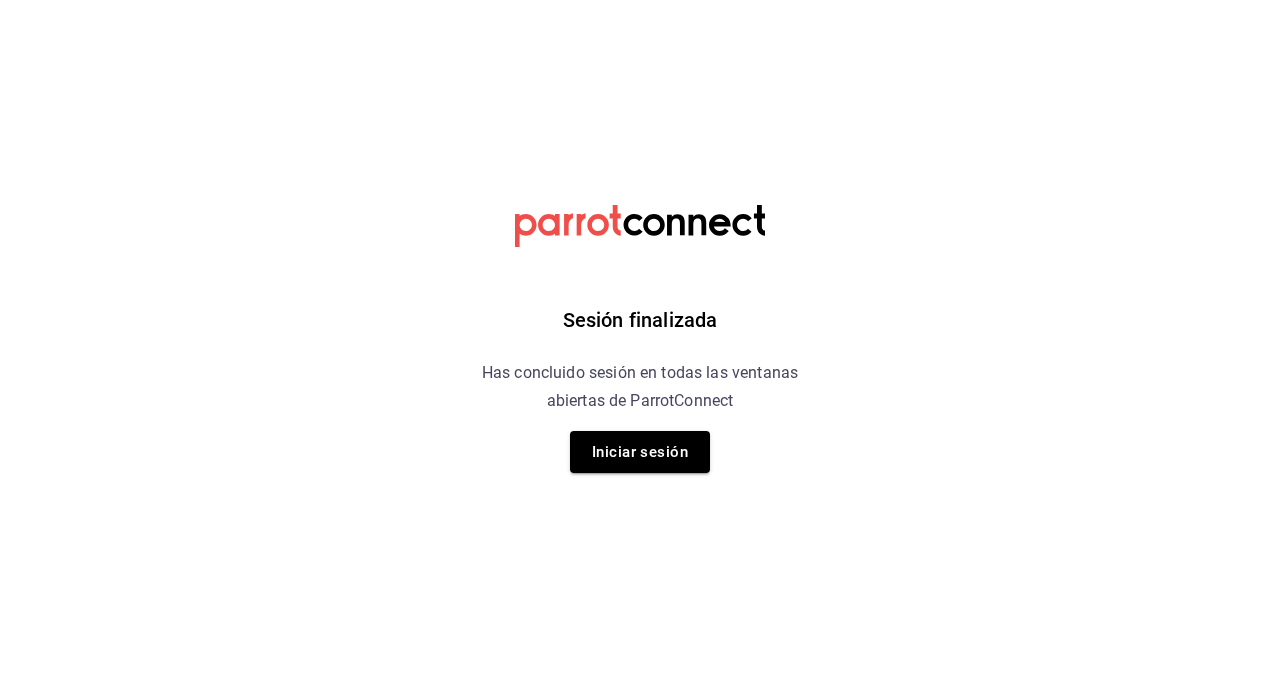 click on "Sesión finalizada Has concluido sesión en todas las ventanas abiertas de ParrotConnect Iniciar sesión" at bounding box center [640, 339] 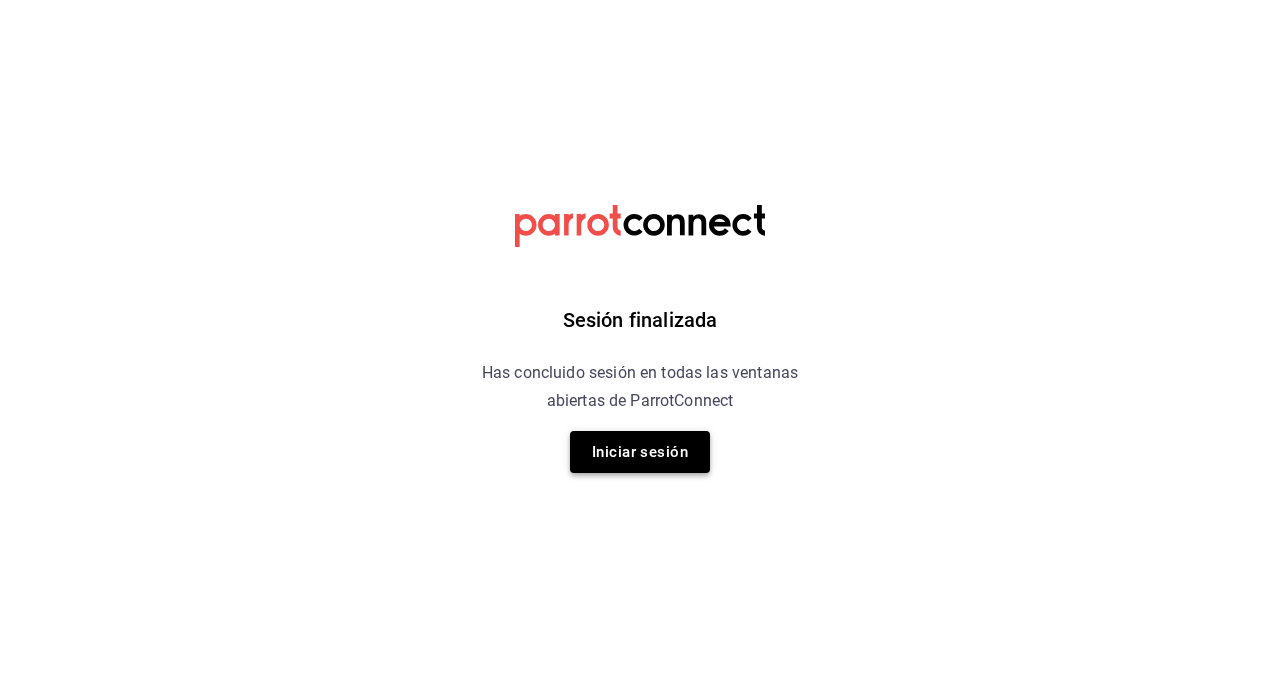 click on "Iniciar sesión" at bounding box center (640, 452) 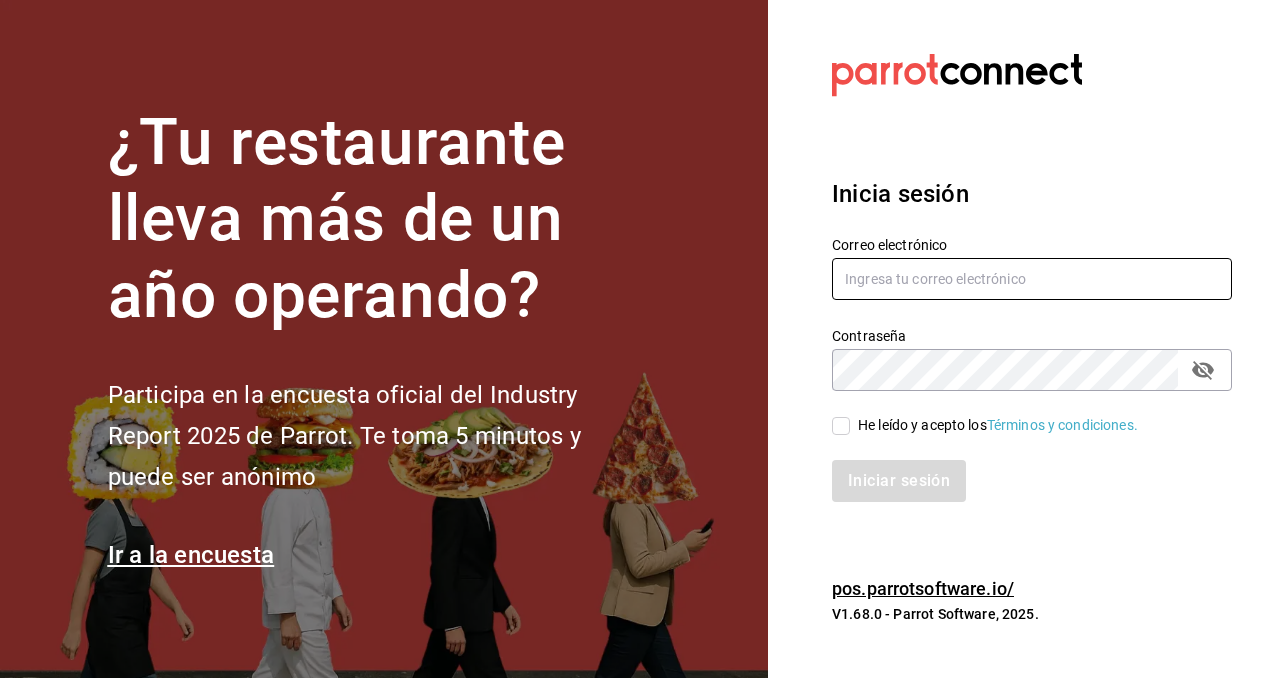 type on "[EMAIL]" 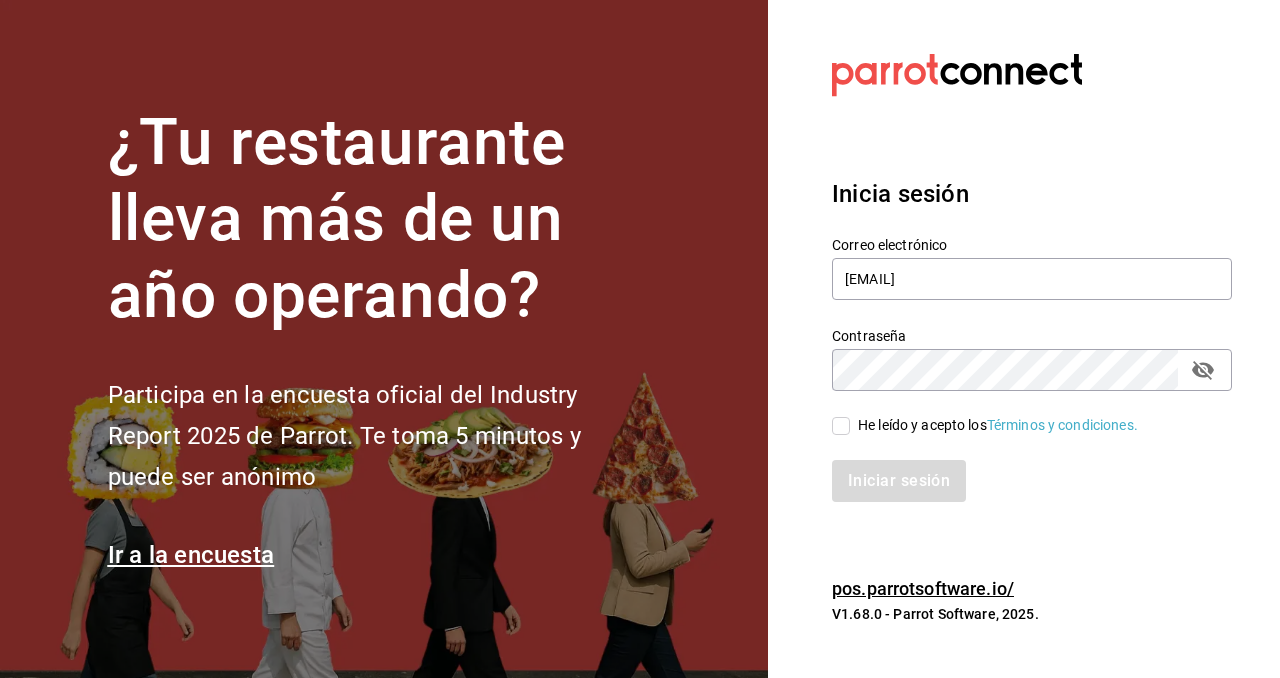 click on "He leído y acepto los  Términos y condiciones." at bounding box center (841, 426) 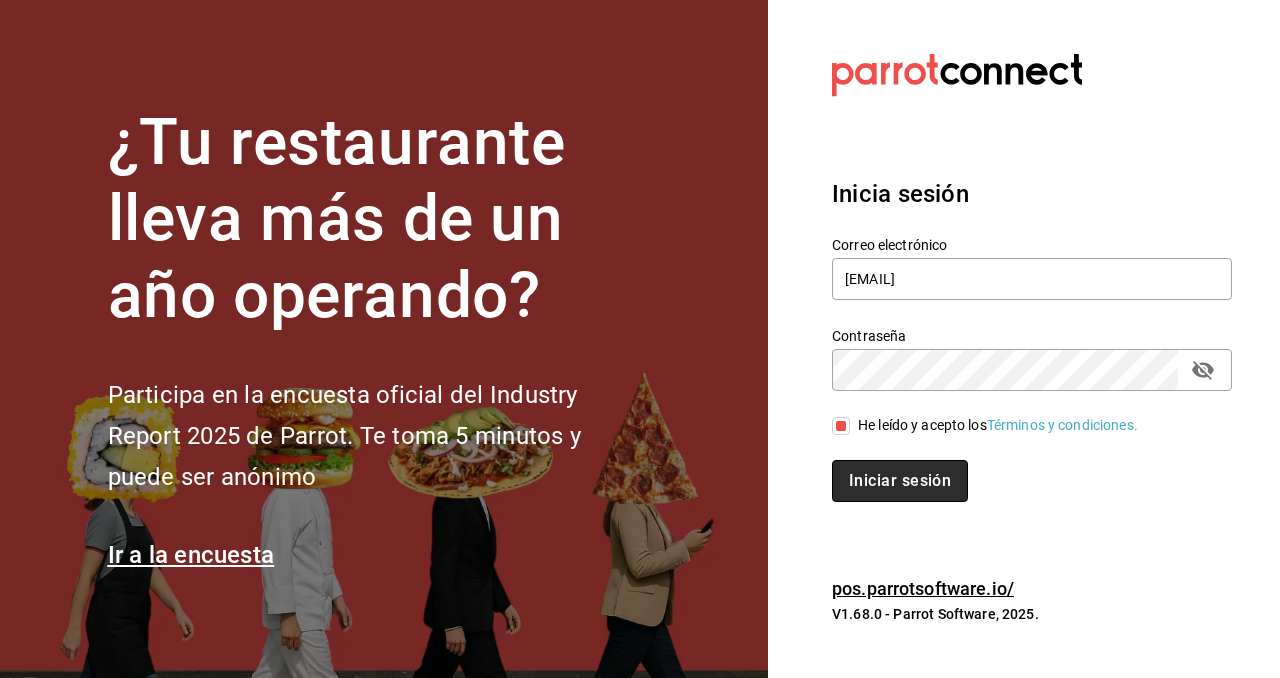 click on "Iniciar sesión" at bounding box center [900, 481] 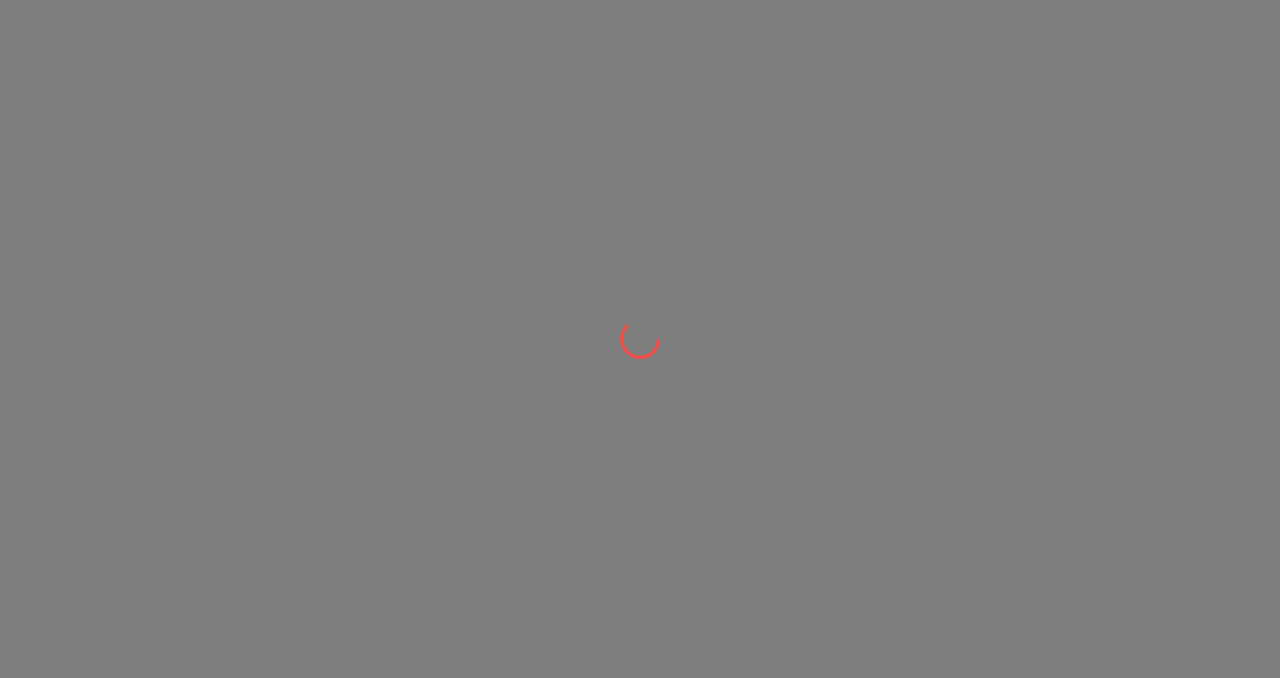 scroll, scrollTop: 0, scrollLeft: 0, axis: both 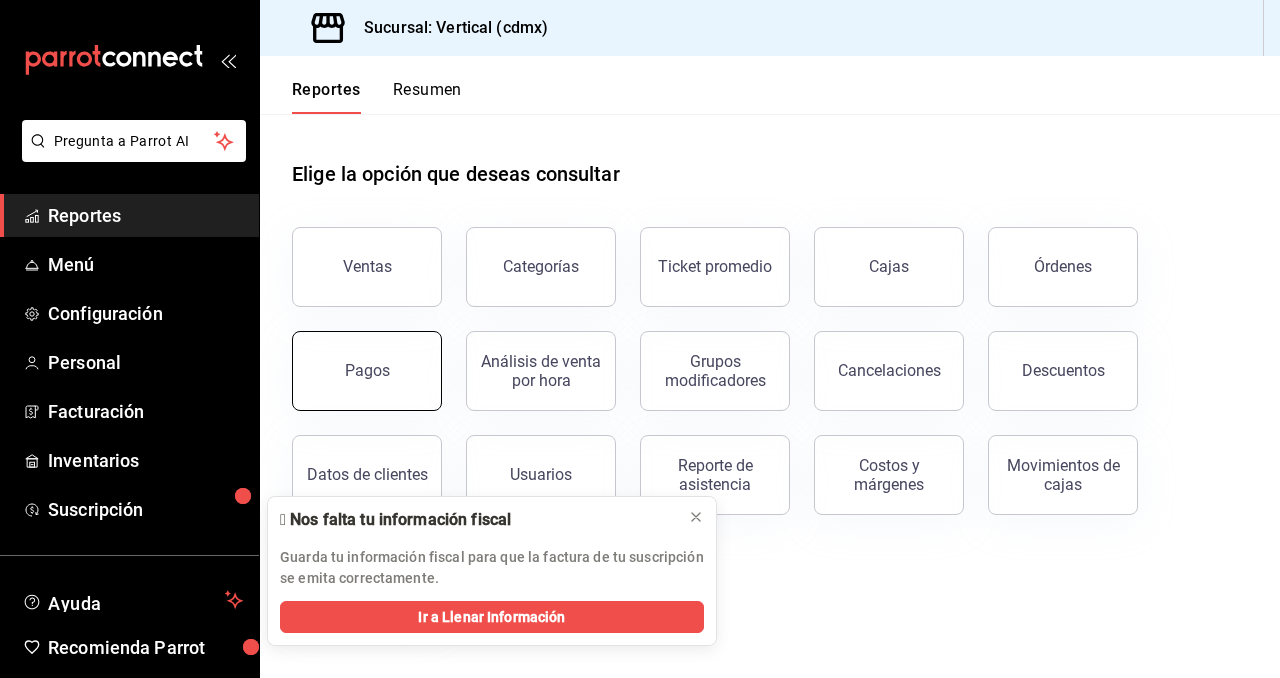 click on "Pagos" at bounding box center [367, 371] 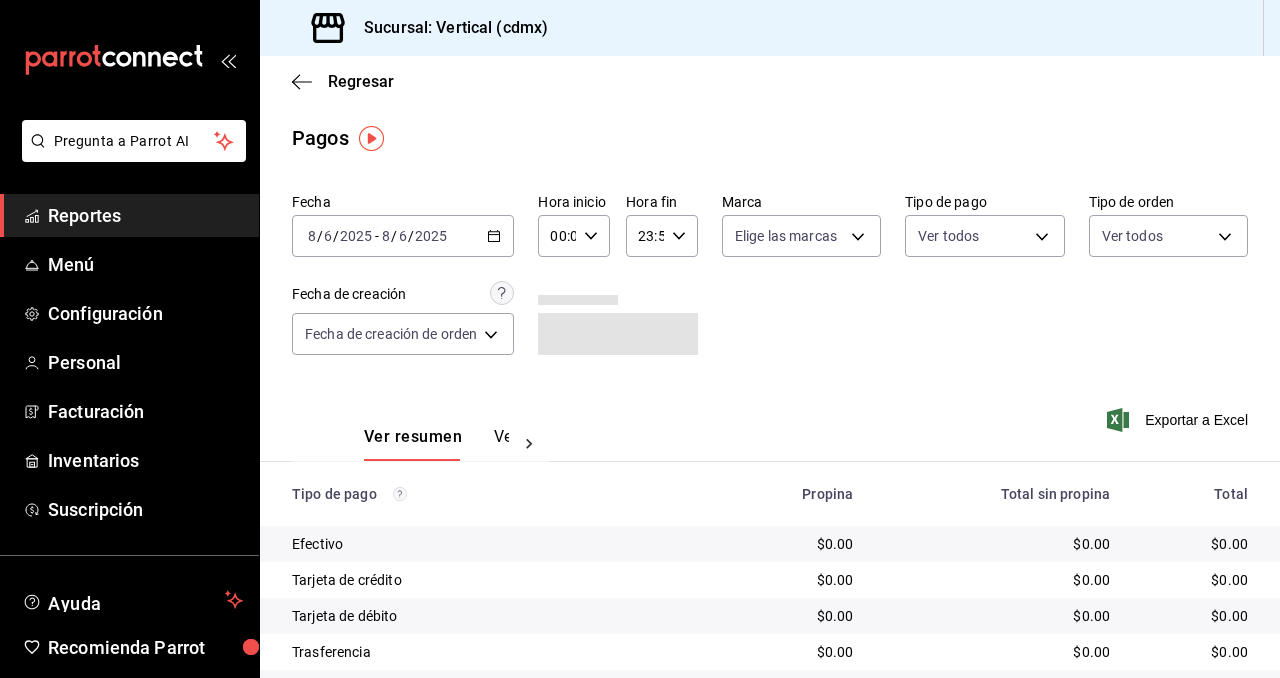 click 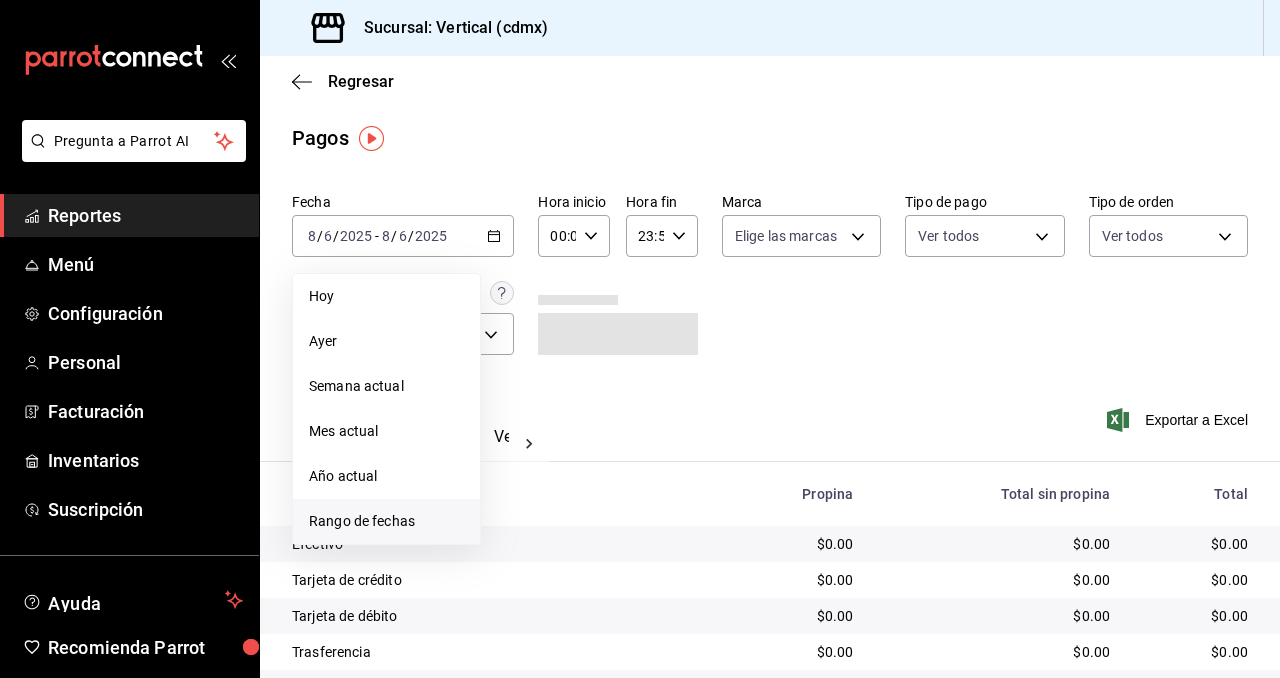 click on "Rango de fechas" at bounding box center (386, 521) 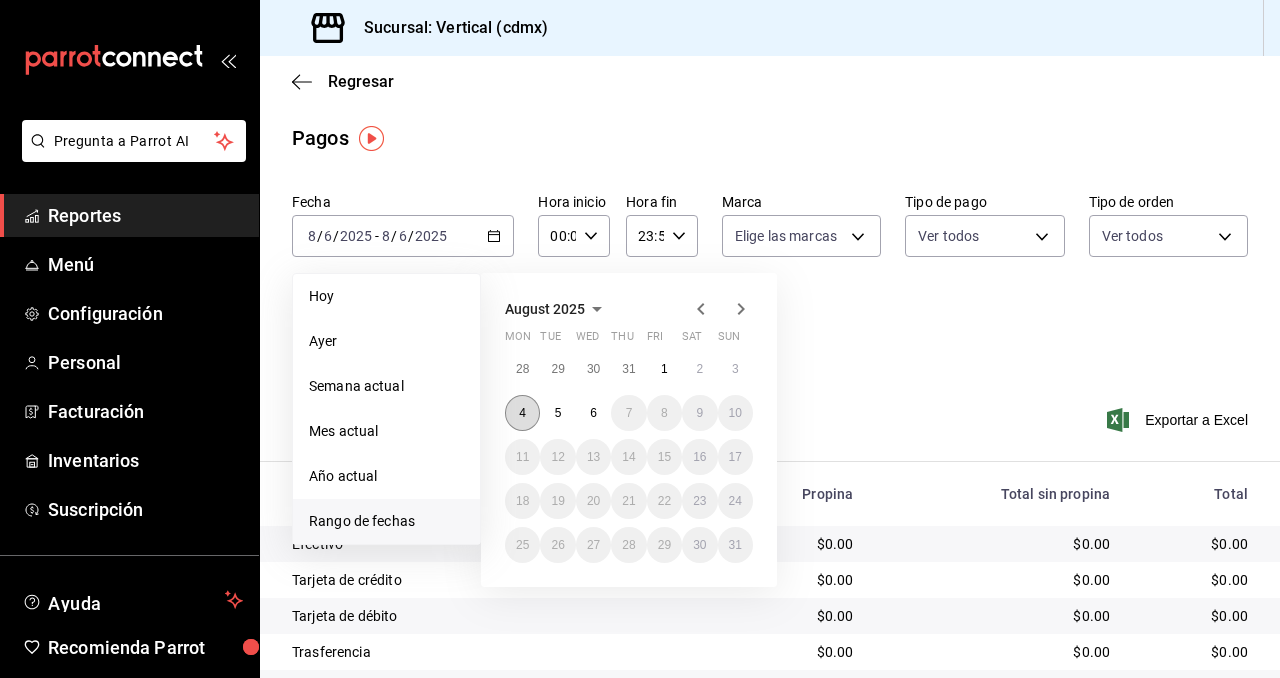 click on "4" at bounding box center (522, 413) 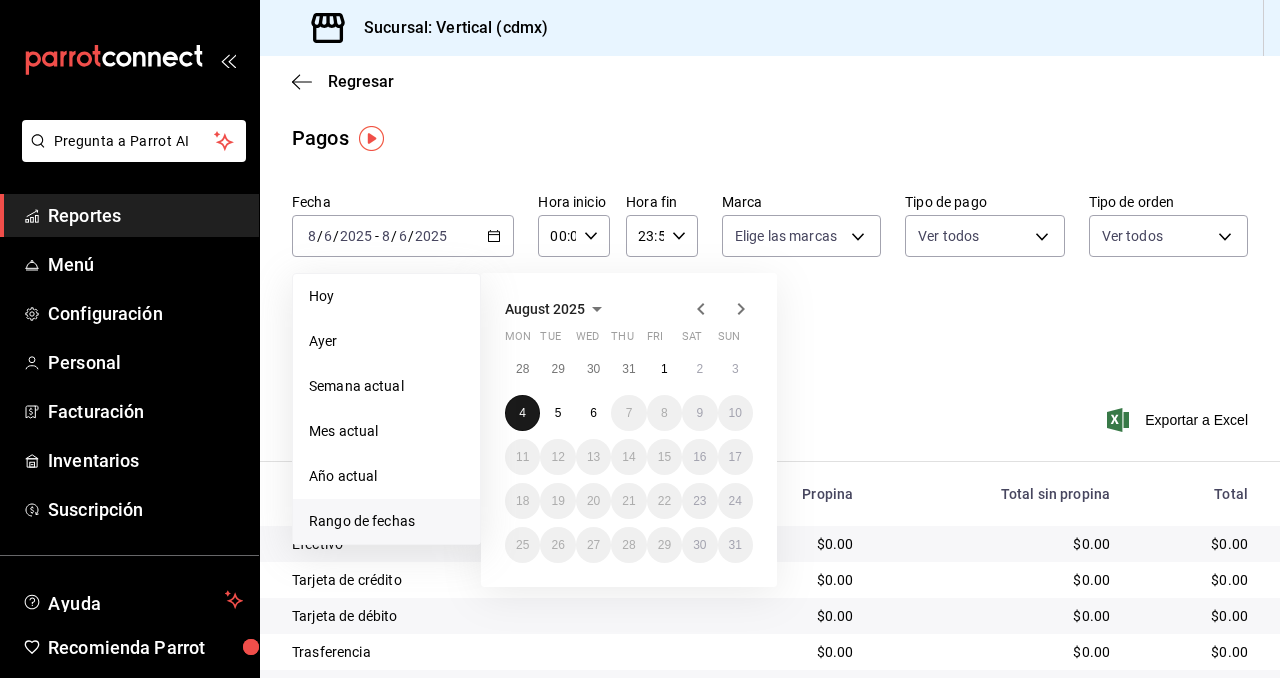 click on "4" at bounding box center [522, 413] 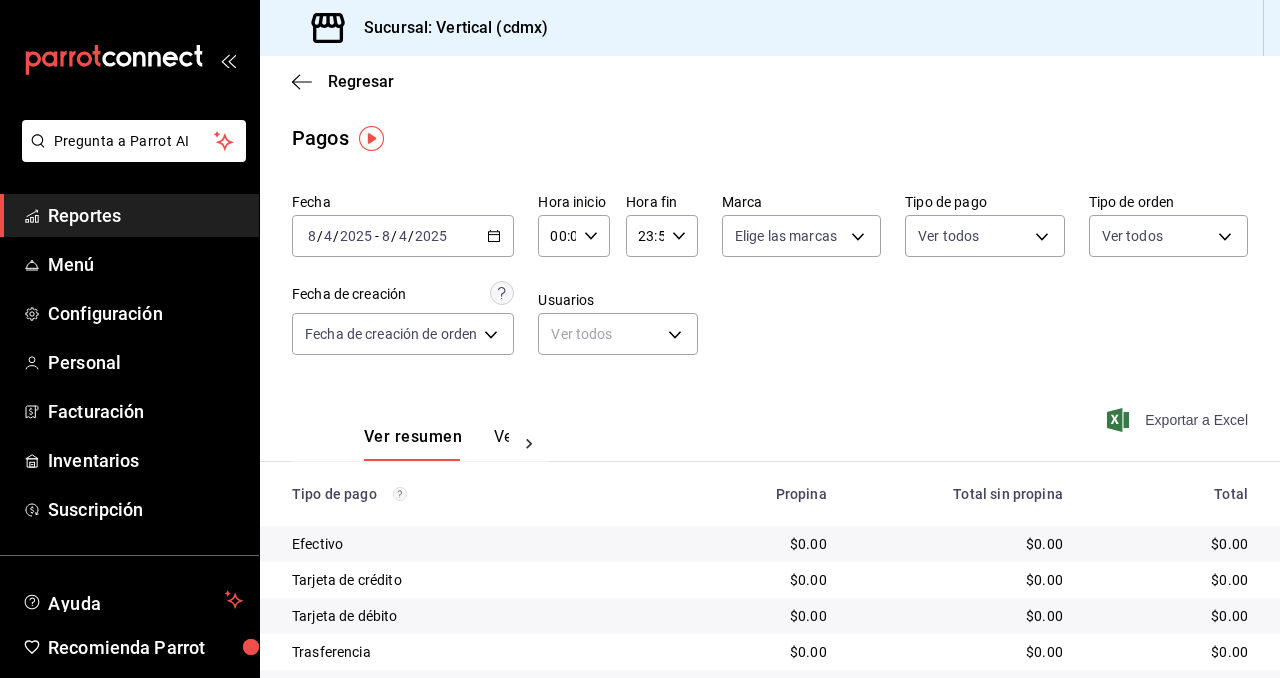 click on "Exportar a Excel" at bounding box center (1179, 420) 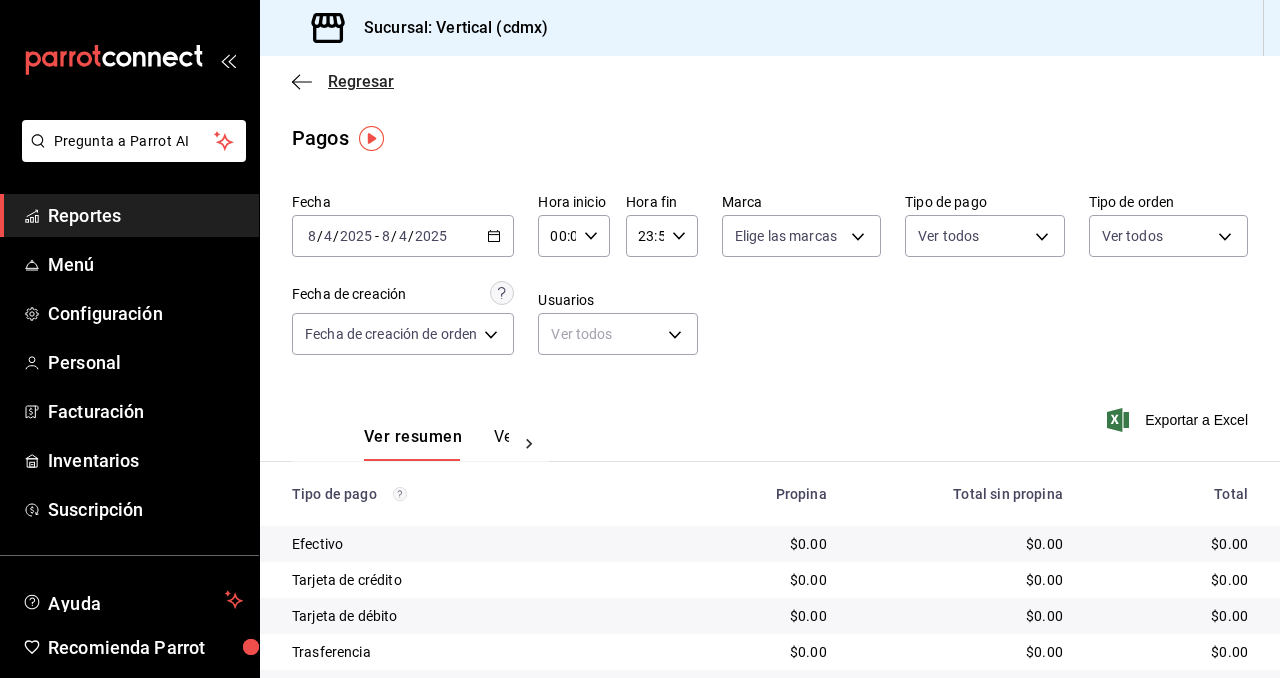 click 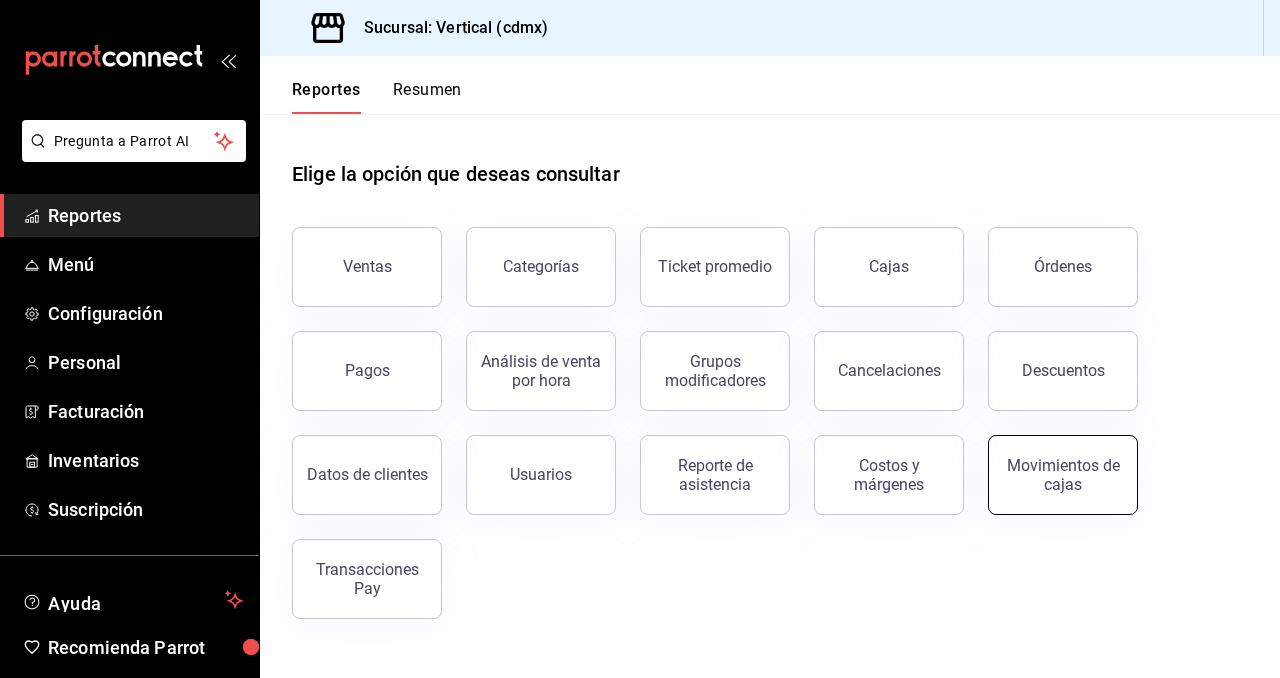 click on "Movimientos de cajas" at bounding box center [1063, 475] 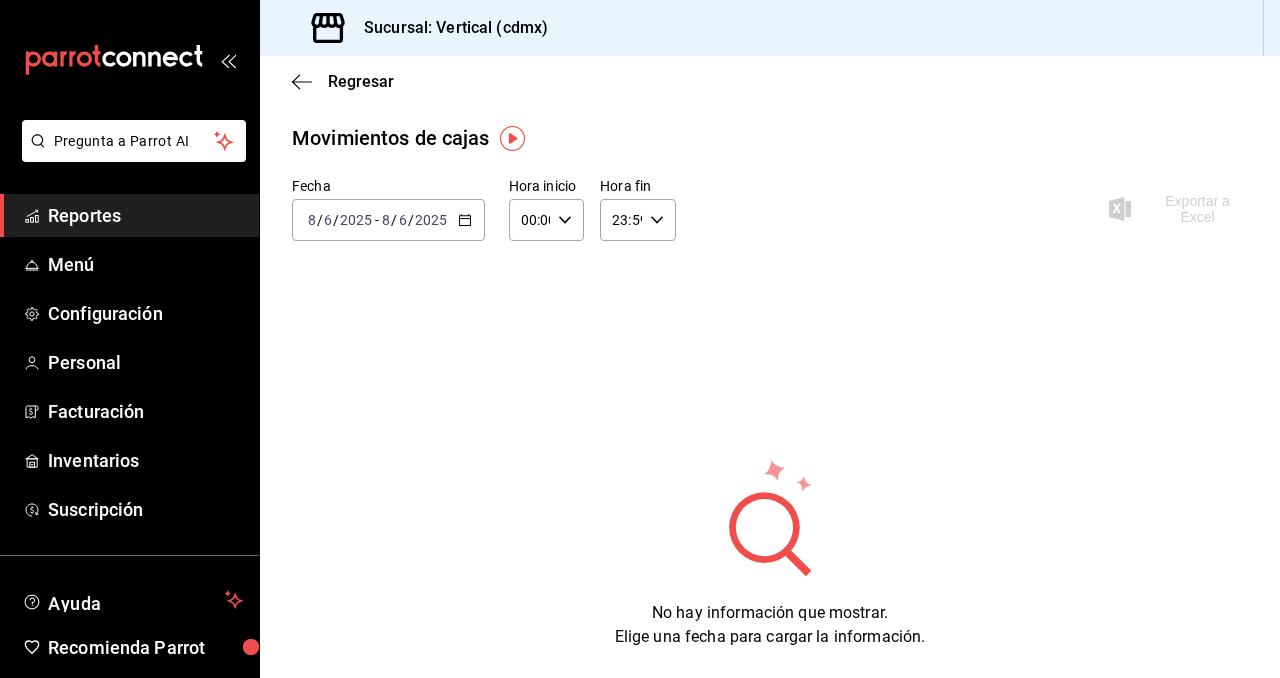 click 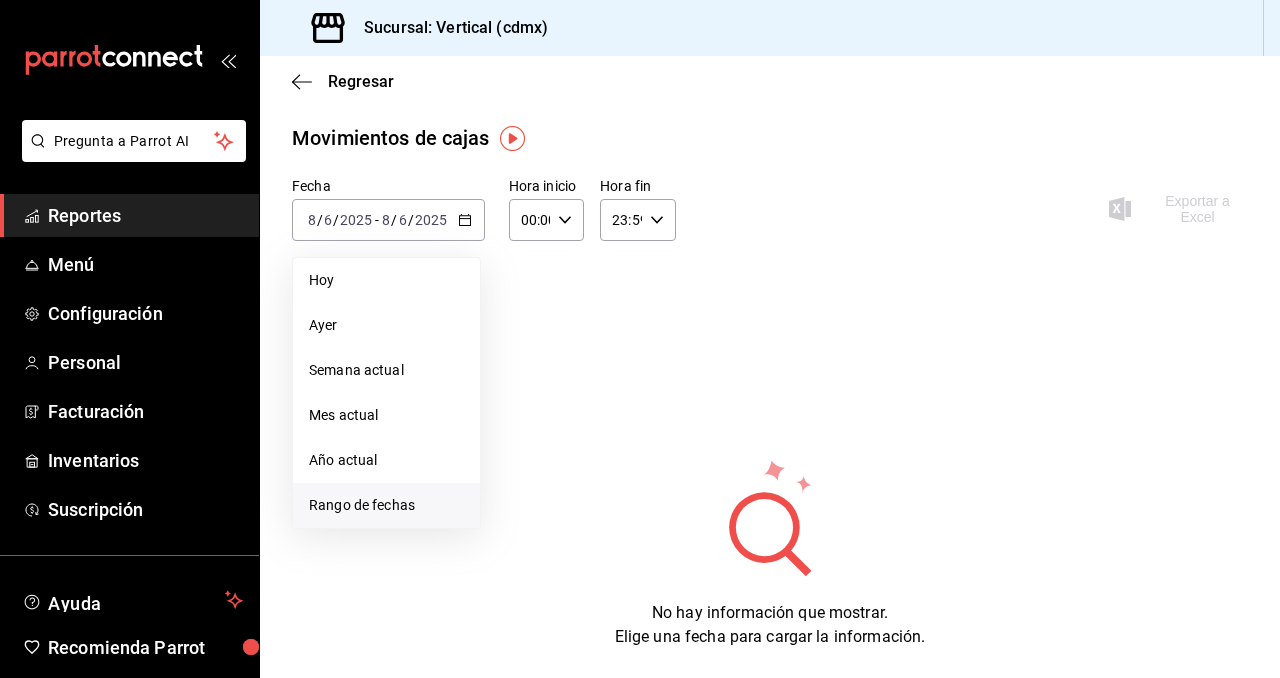 click on "Rango de fechas" at bounding box center (386, 505) 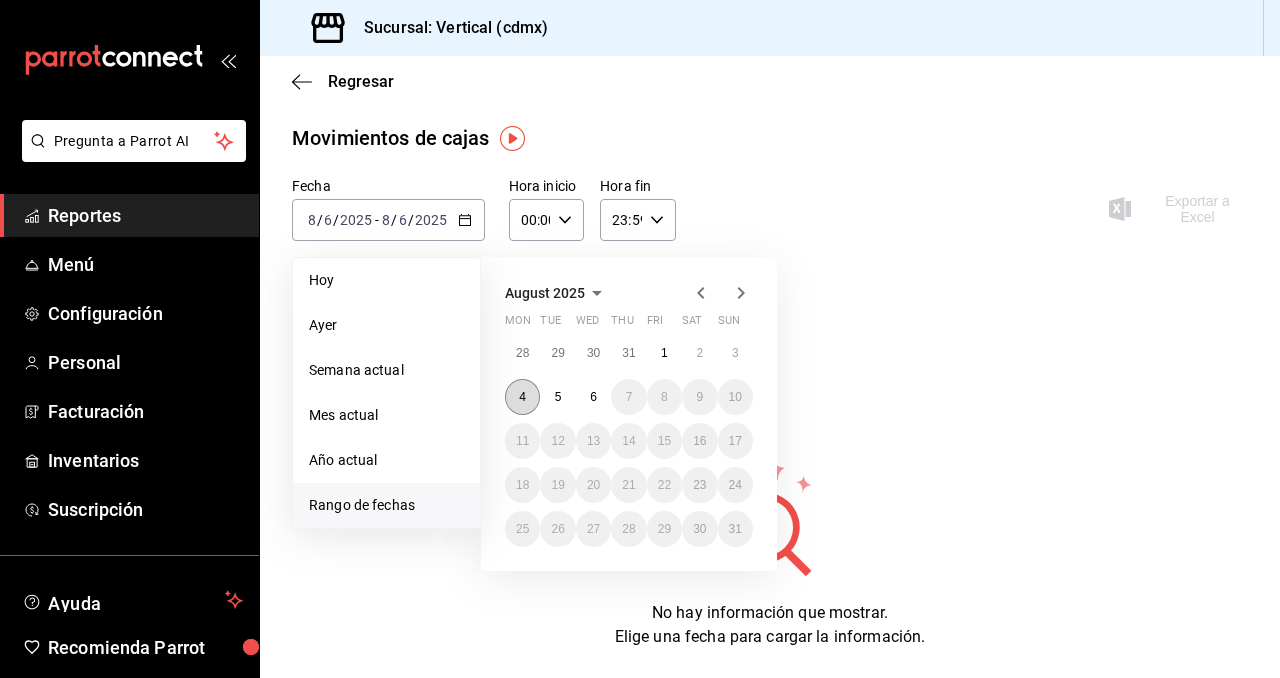 click on "4" at bounding box center [522, 397] 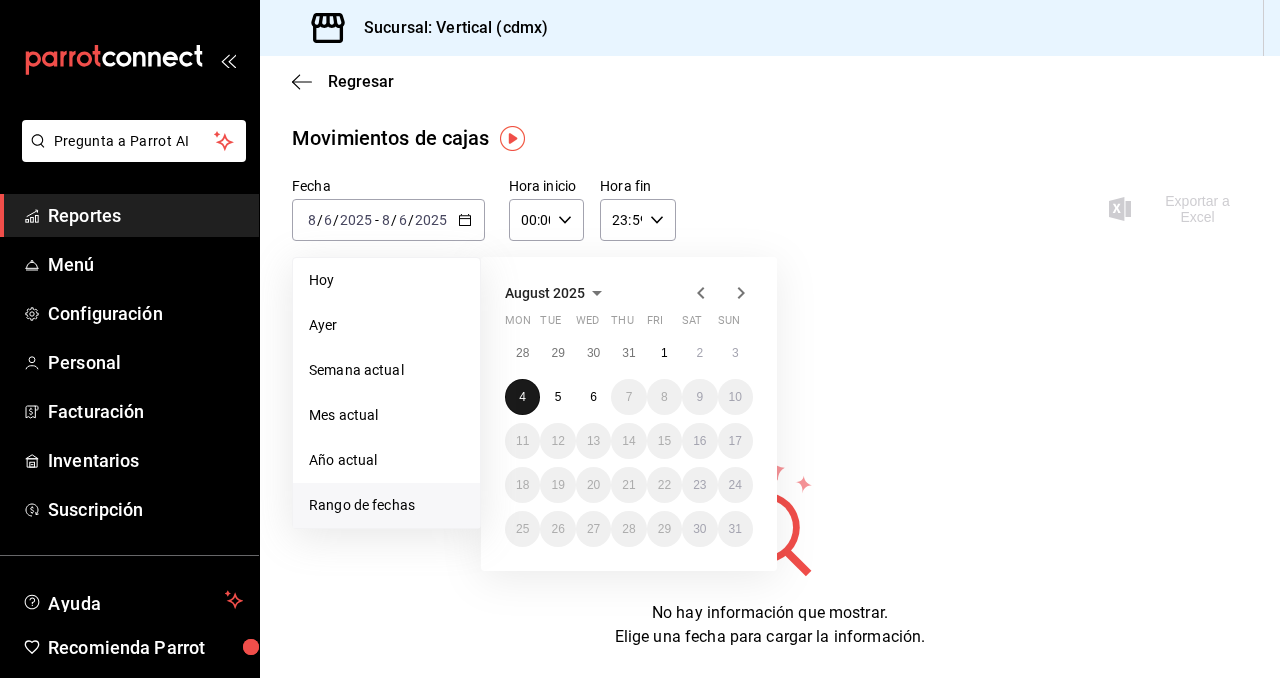 click on "4" at bounding box center [522, 397] 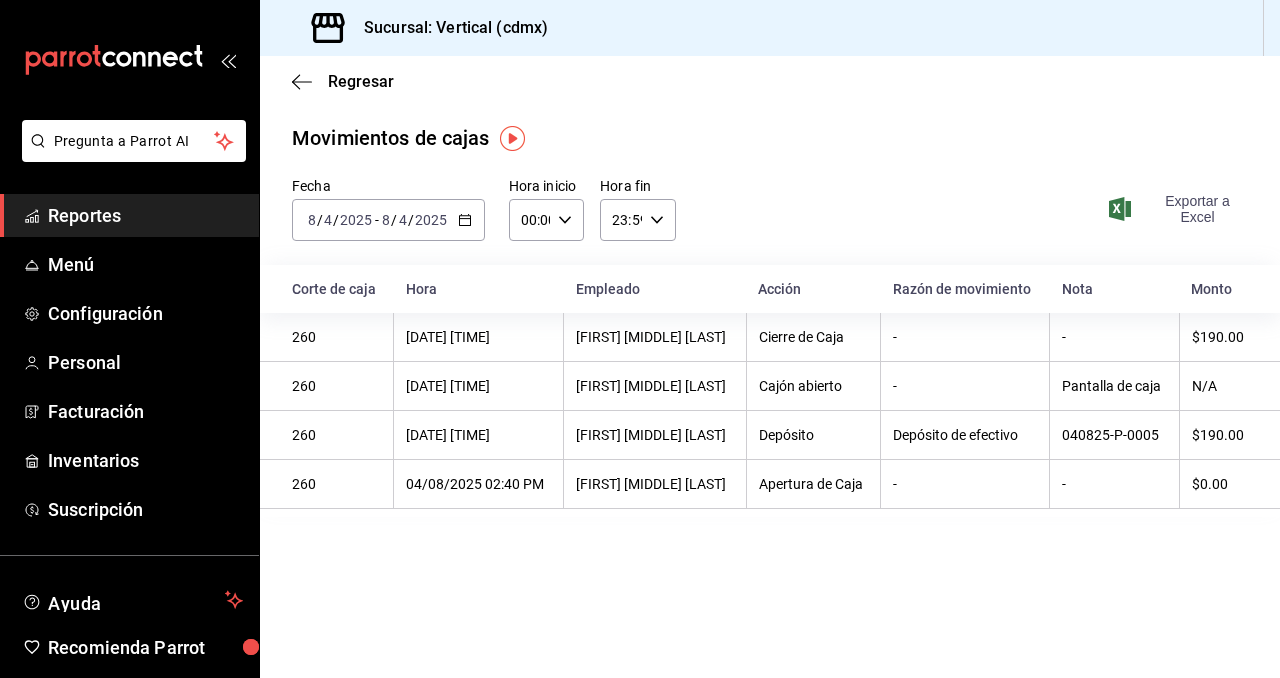 click on "Exportar a Excel" at bounding box center (1180, 209) 